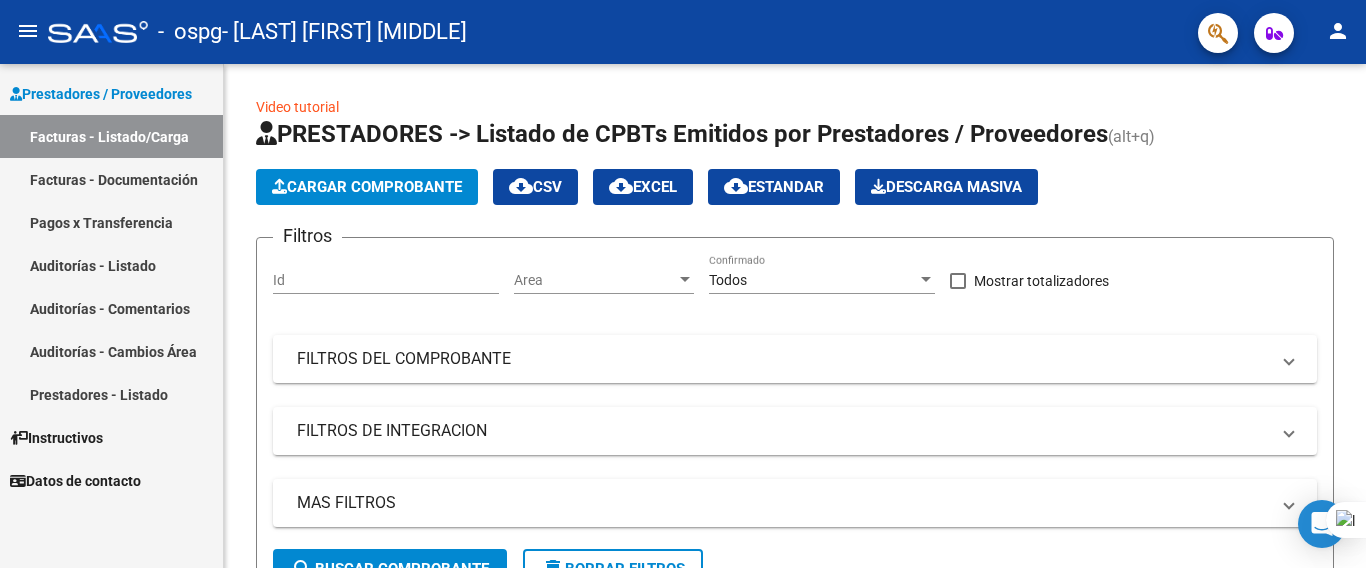 scroll, scrollTop: 0, scrollLeft: 0, axis: both 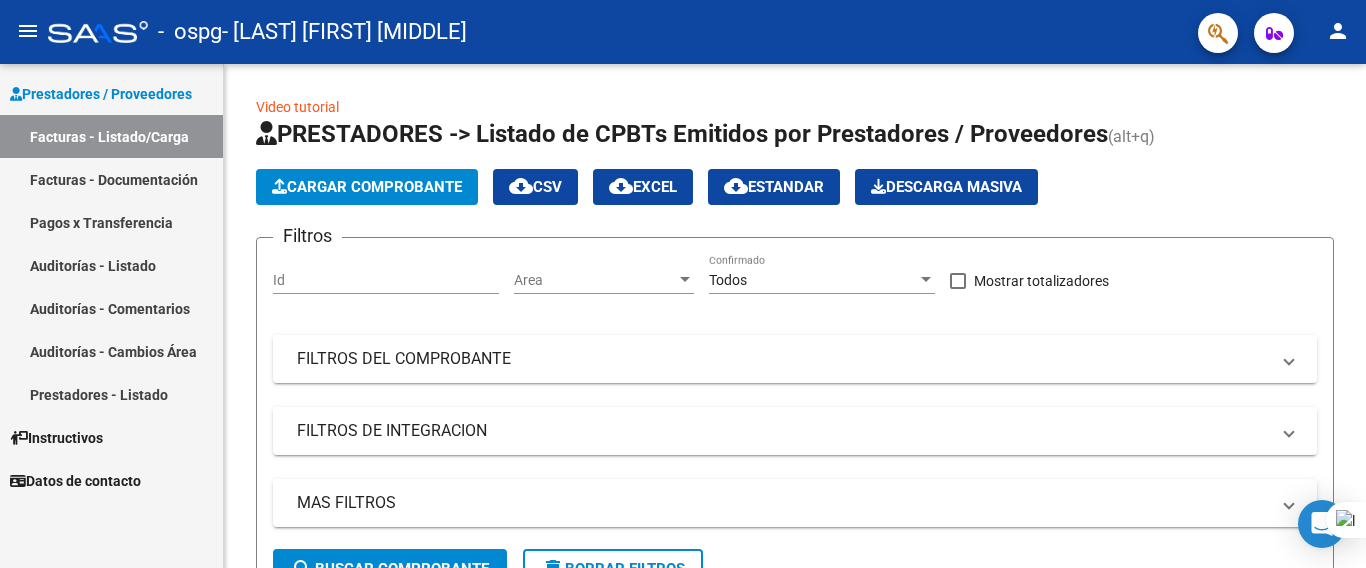 click on "Instructivos" at bounding box center [56, 438] 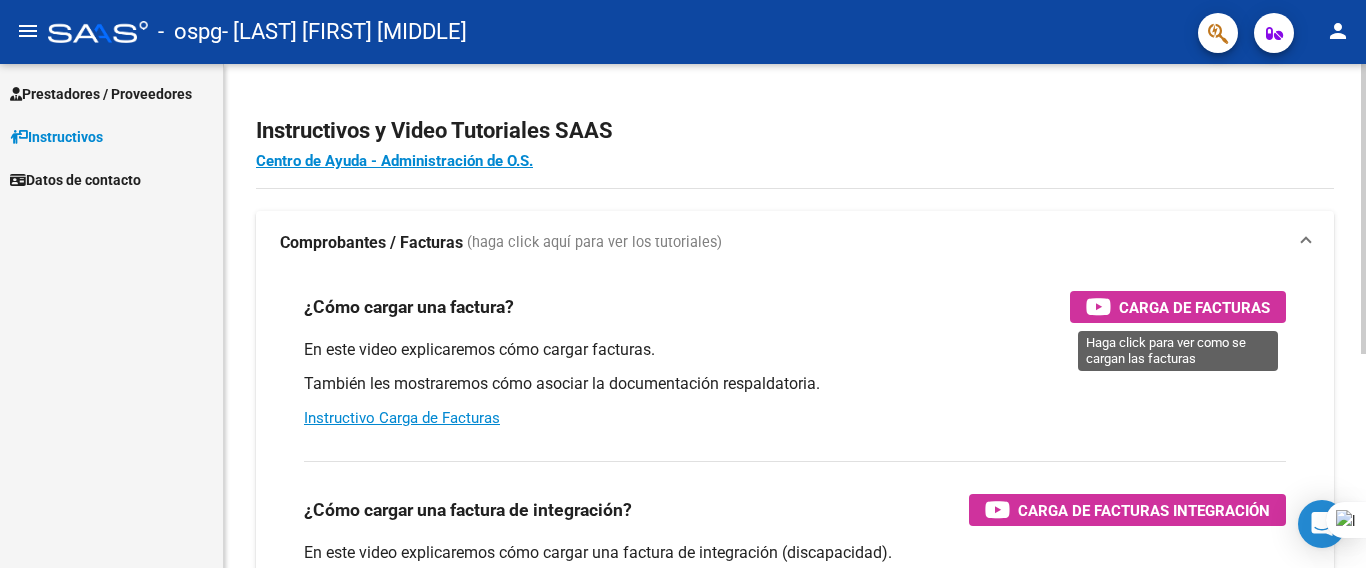 click on "Carga de Facturas" at bounding box center [1194, 307] 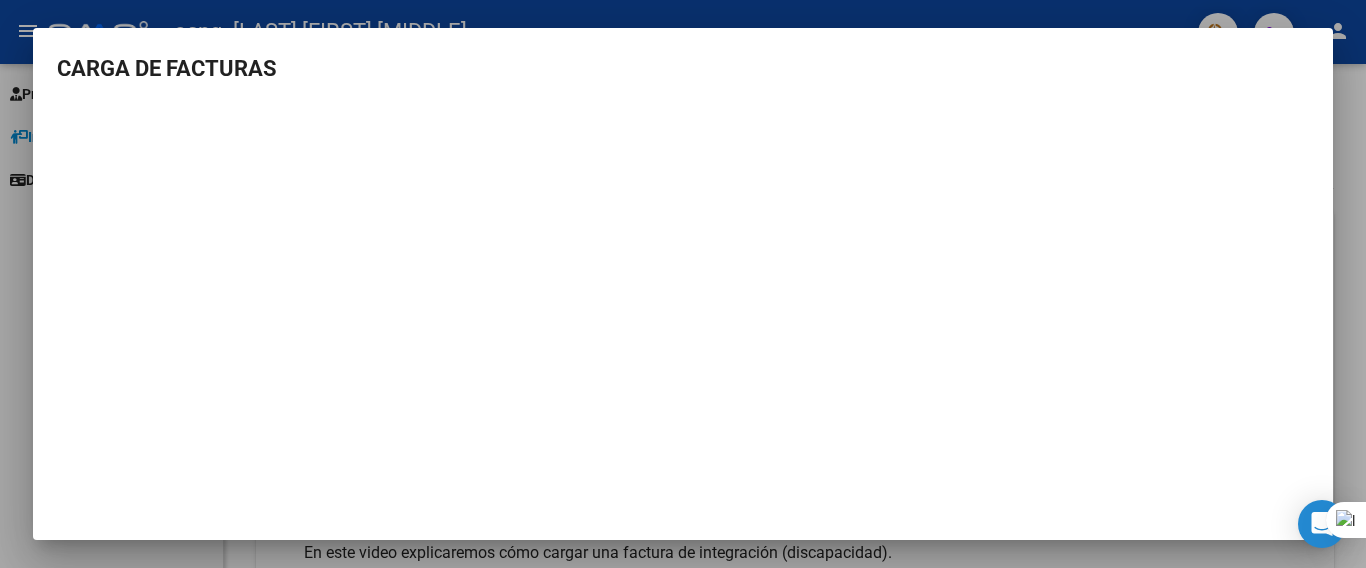 scroll, scrollTop: 36, scrollLeft: 0, axis: vertical 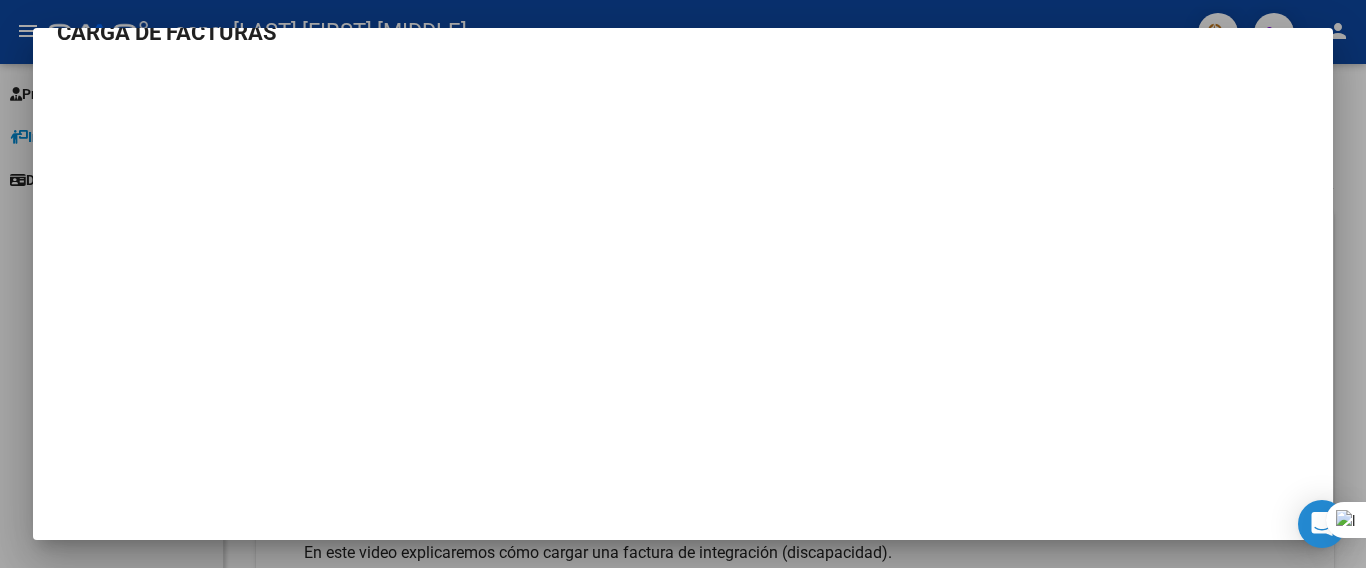 click at bounding box center [683, 284] 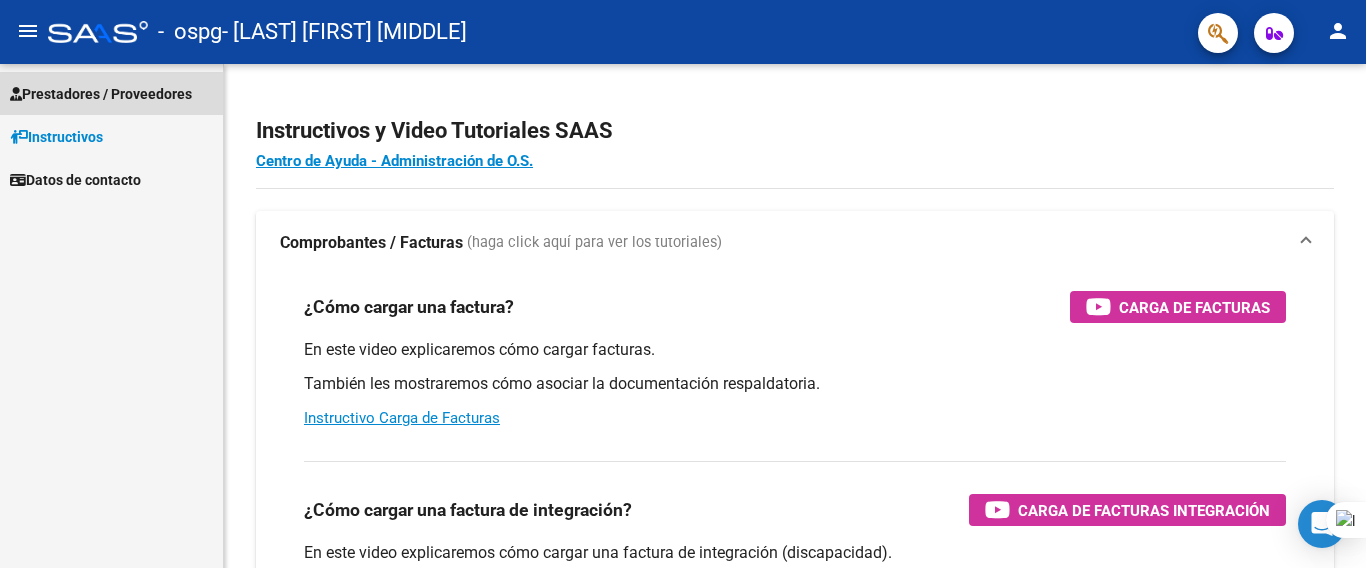 click on "Prestadores / Proveedores" at bounding box center [101, 94] 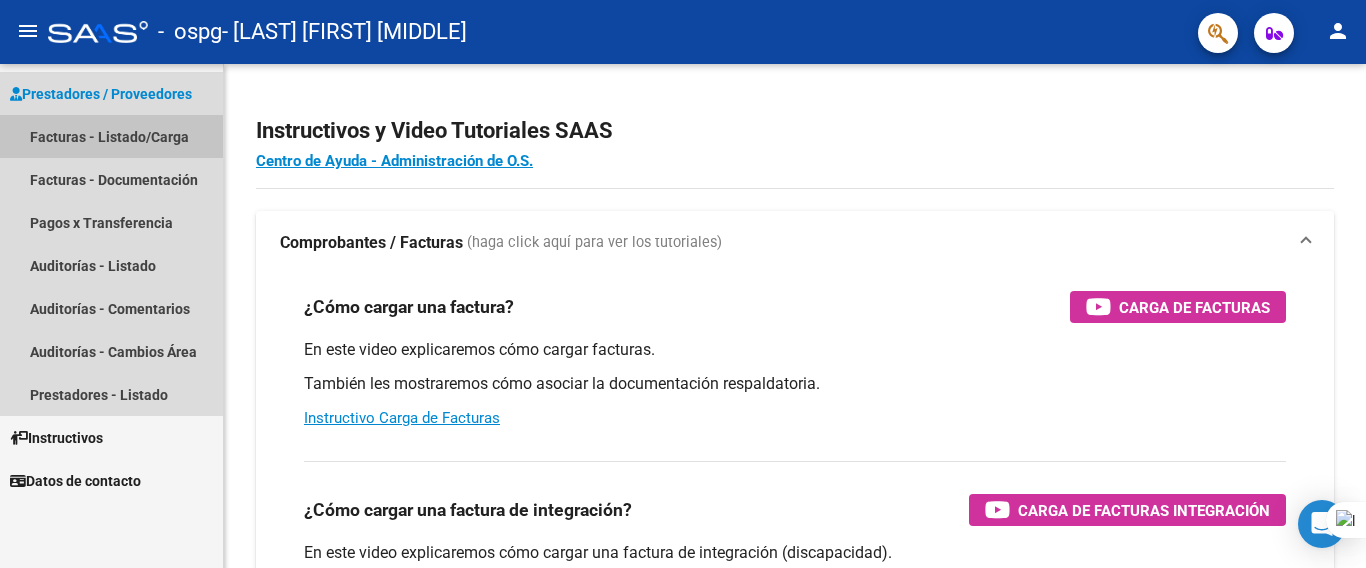 click on "Facturas - Listado/Carga" at bounding box center (111, 136) 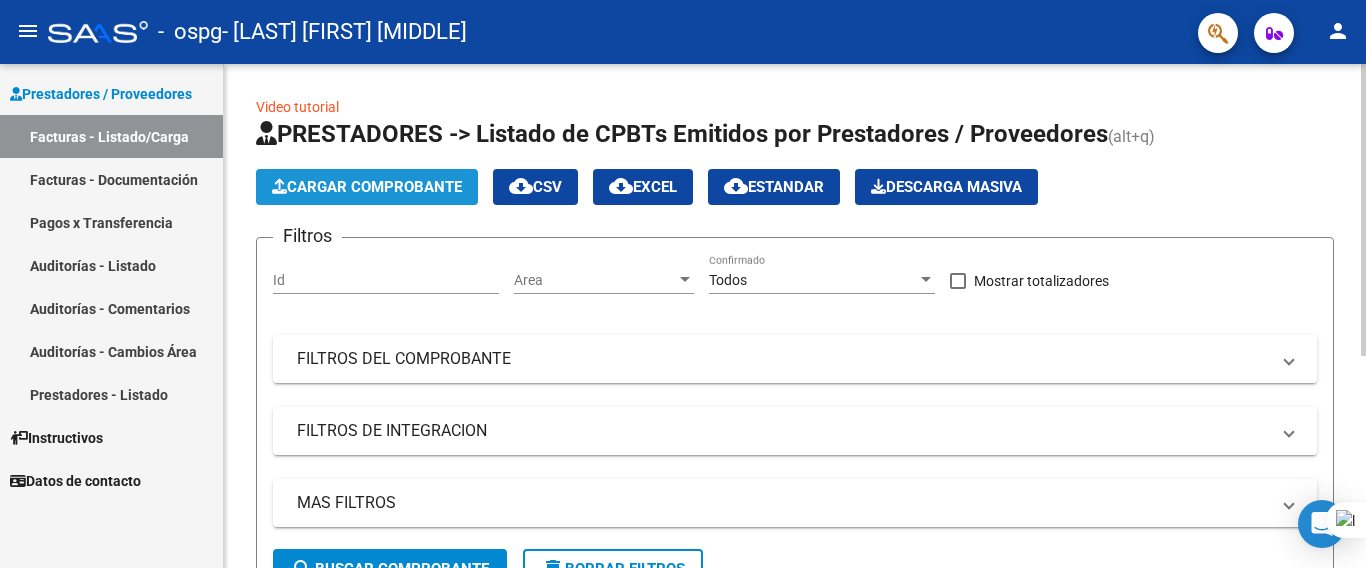 click on "Cargar Comprobante" 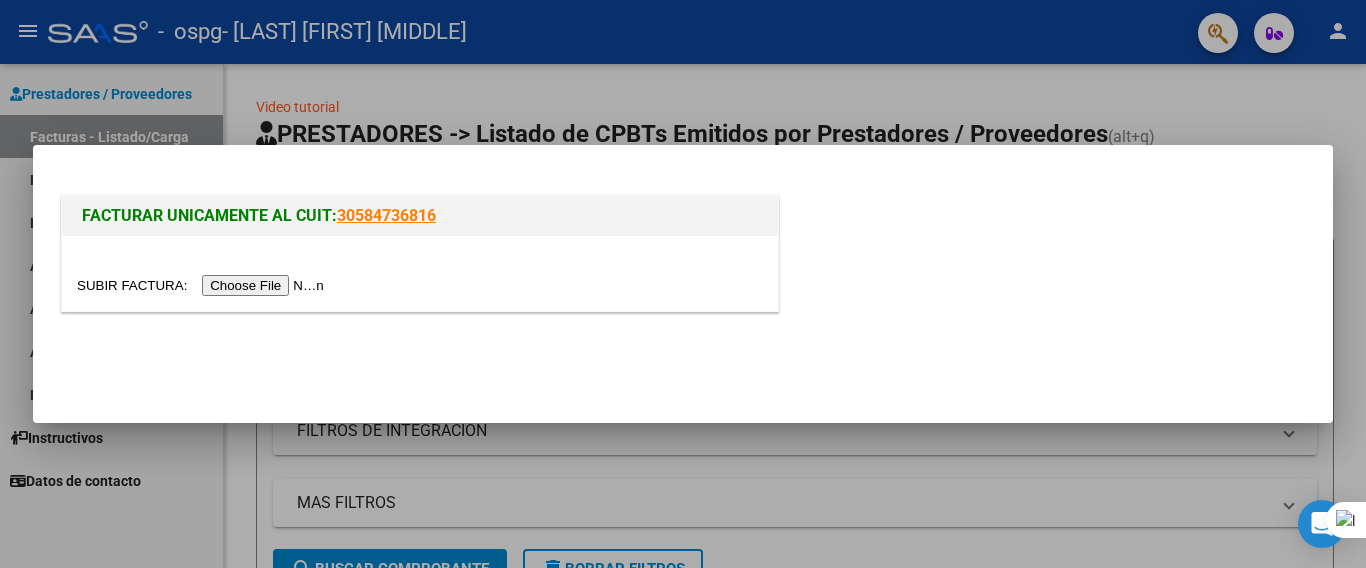 click at bounding box center (203, 285) 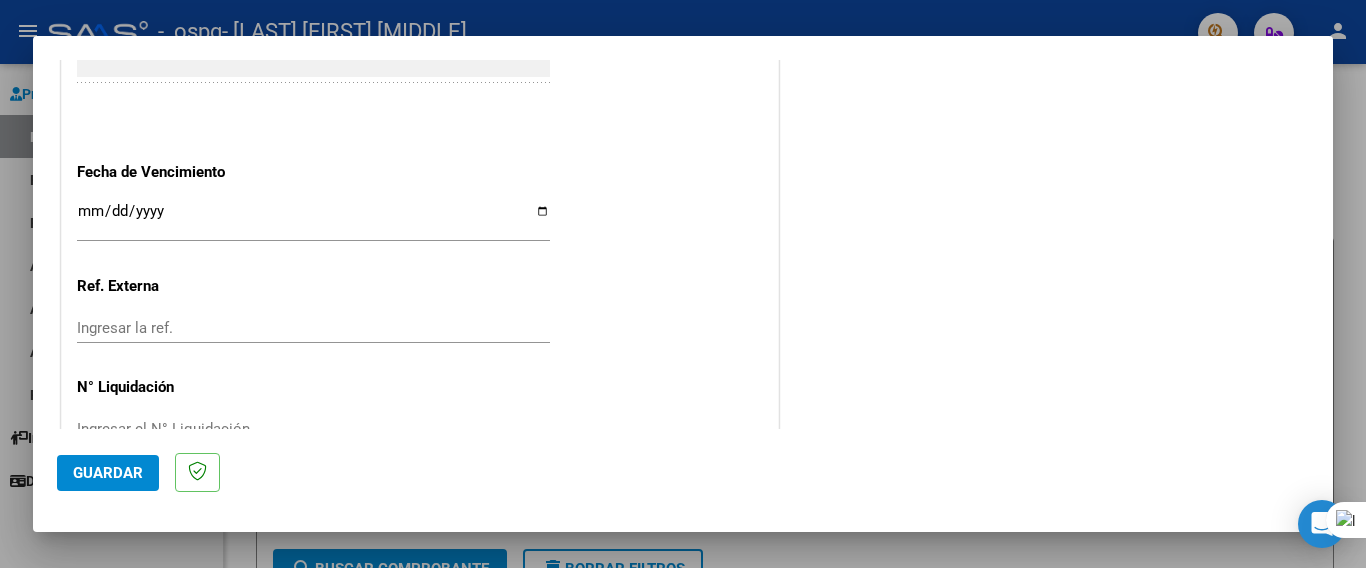 scroll, scrollTop: 1329, scrollLeft: 0, axis: vertical 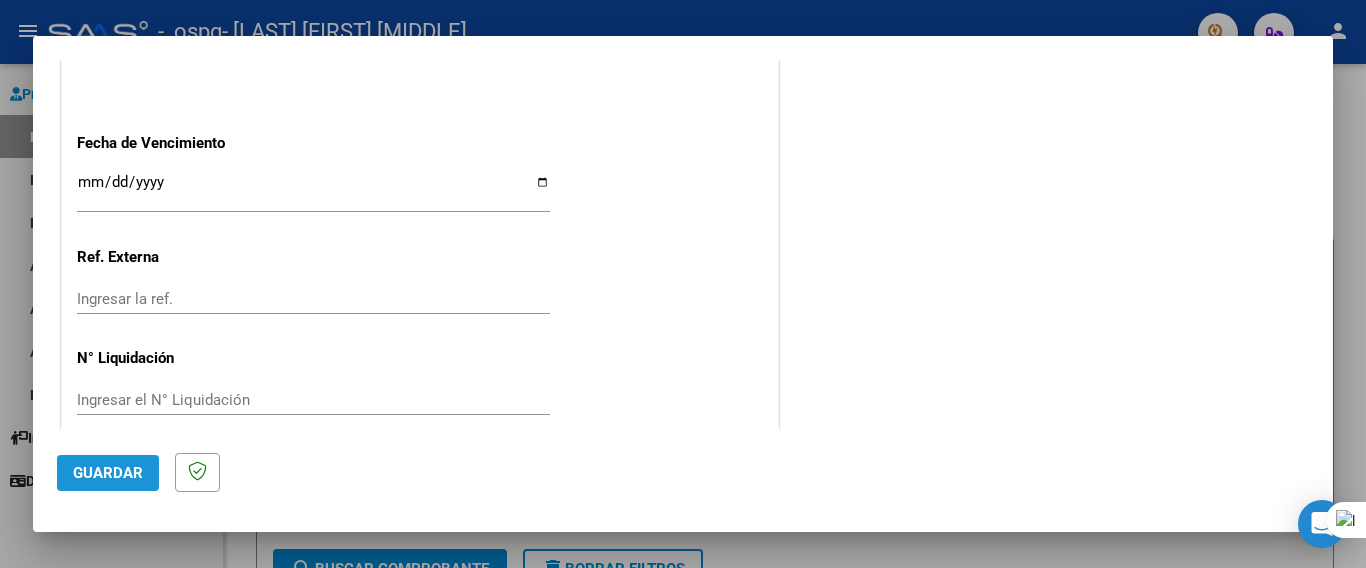 click on "Guardar" 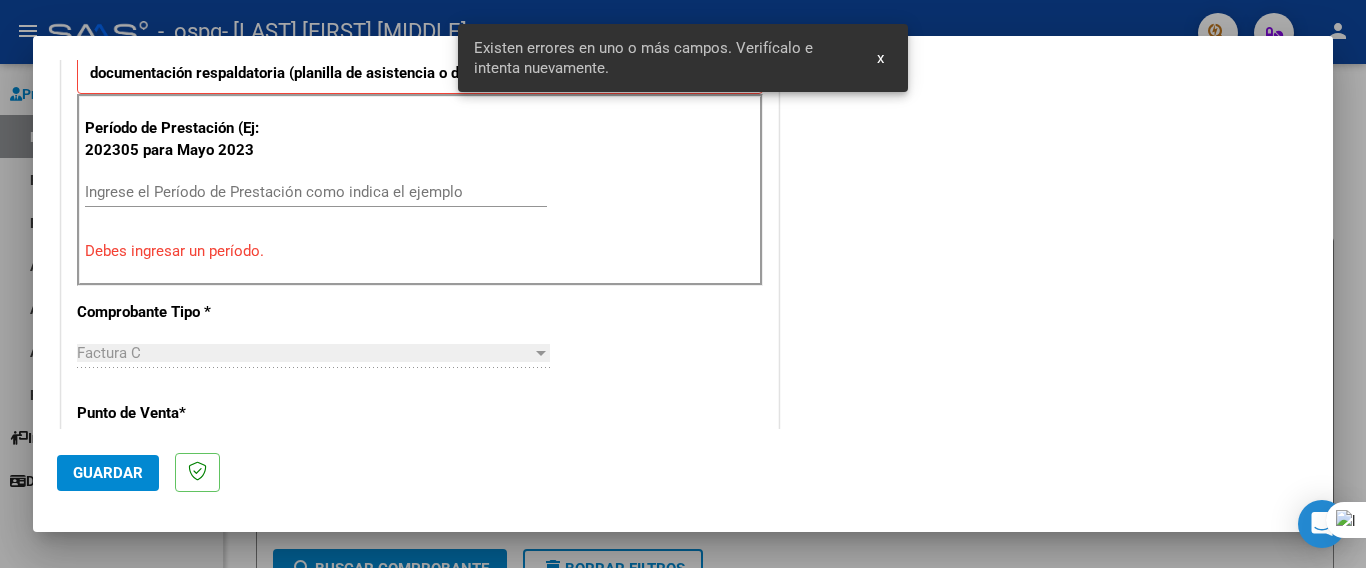 scroll, scrollTop: 474, scrollLeft: 0, axis: vertical 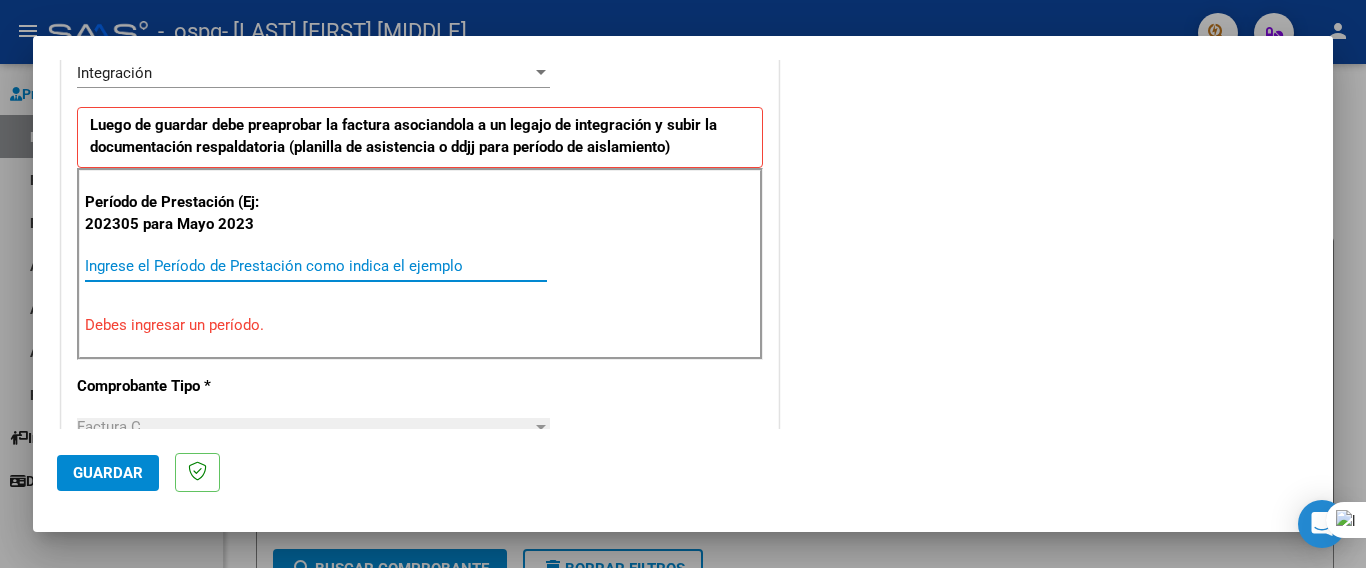 click on "Ingrese el Período de Prestación como indica el ejemplo" at bounding box center [316, 266] 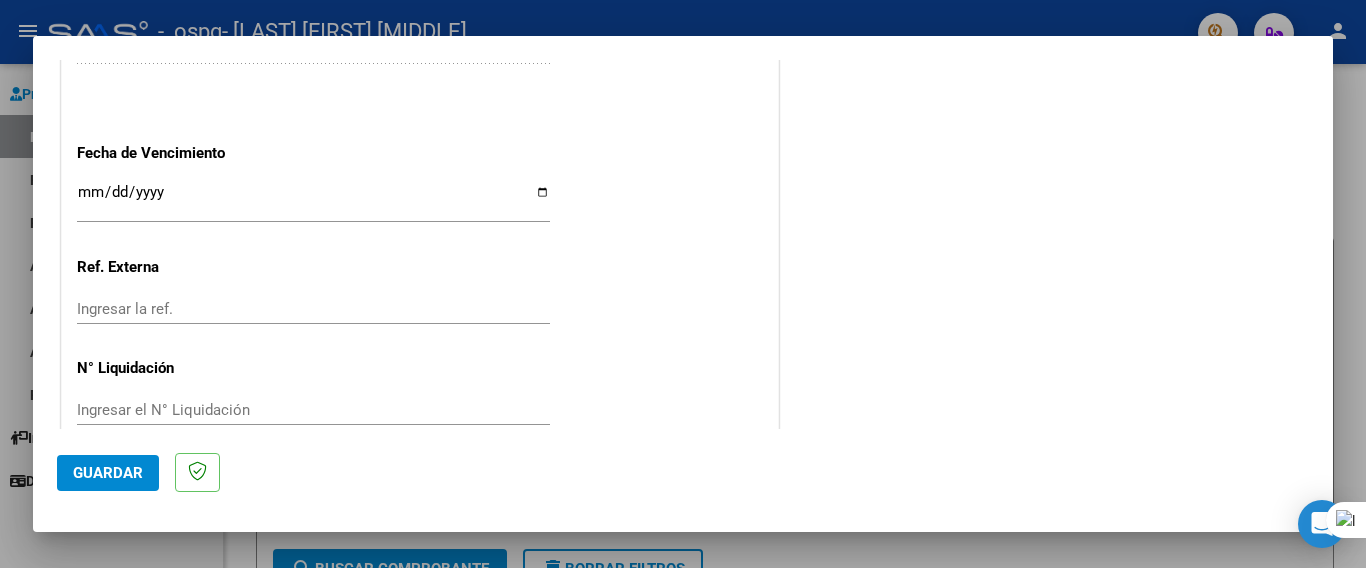scroll, scrollTop: 1329, scrollLeft: 0, axis: vertical 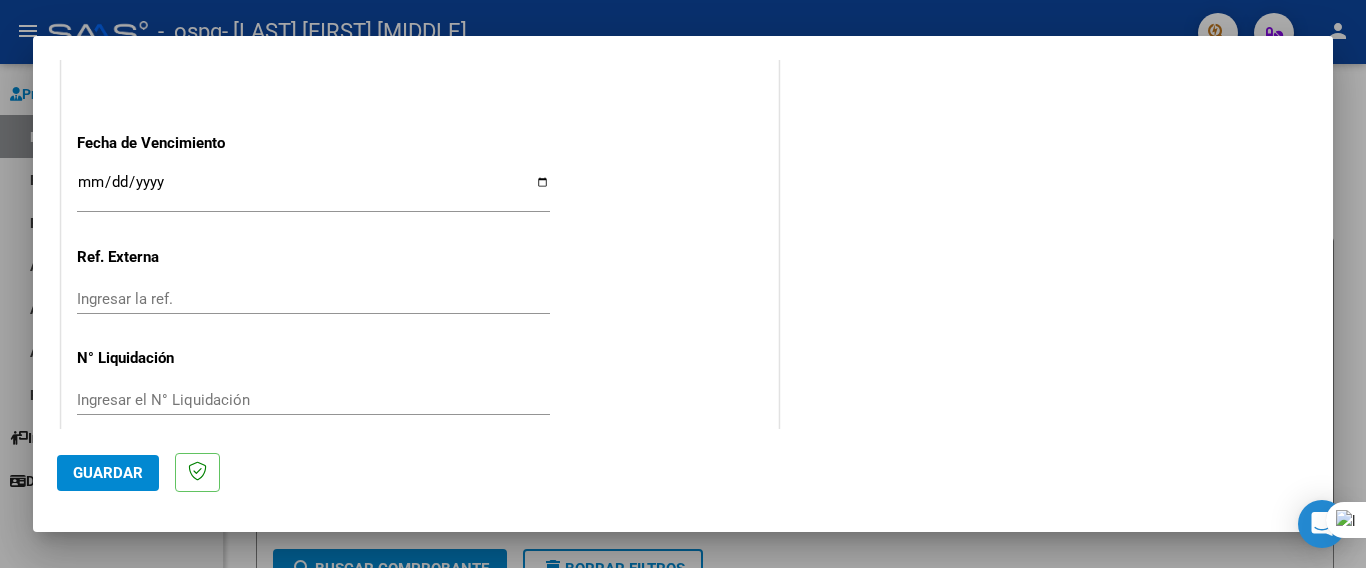 type on "202507" 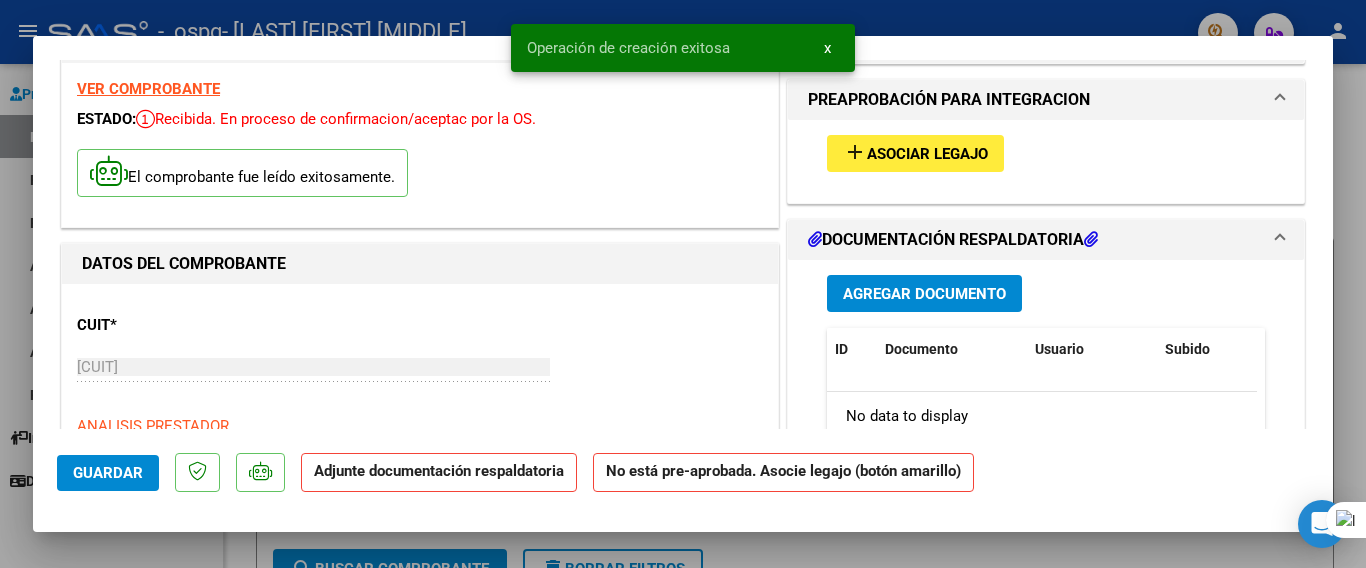 scroll, scrollTop: 100, scrollLeft: 0, axis: vertical 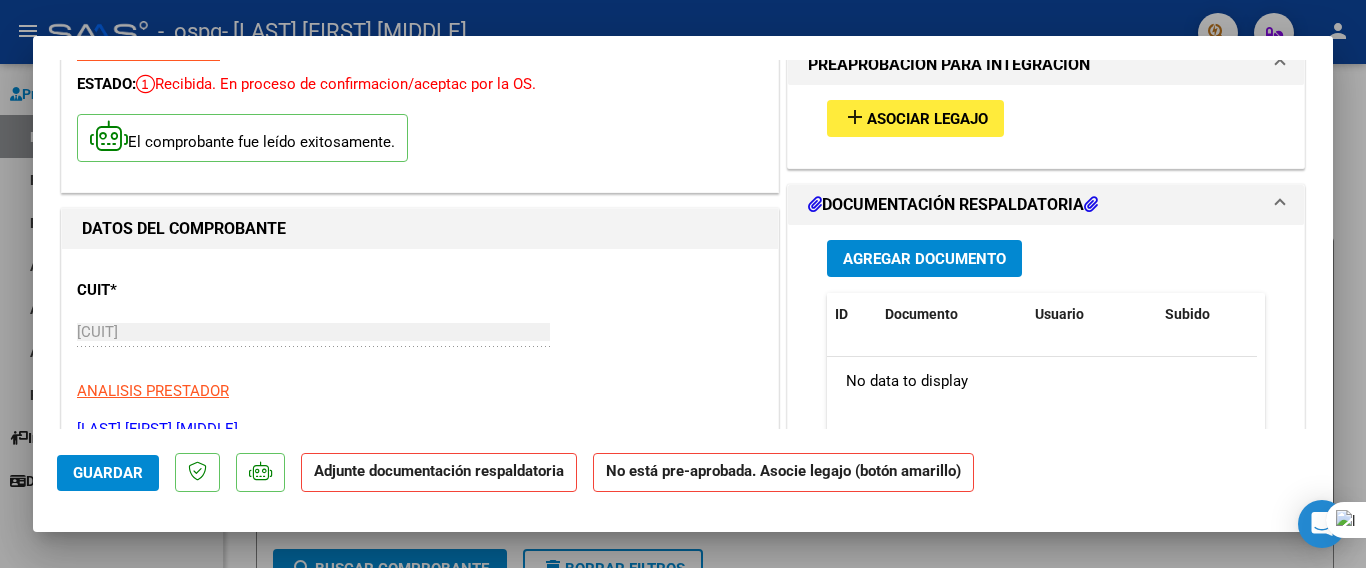 click on "Agregar Documento" at bounding box center [924, 259] 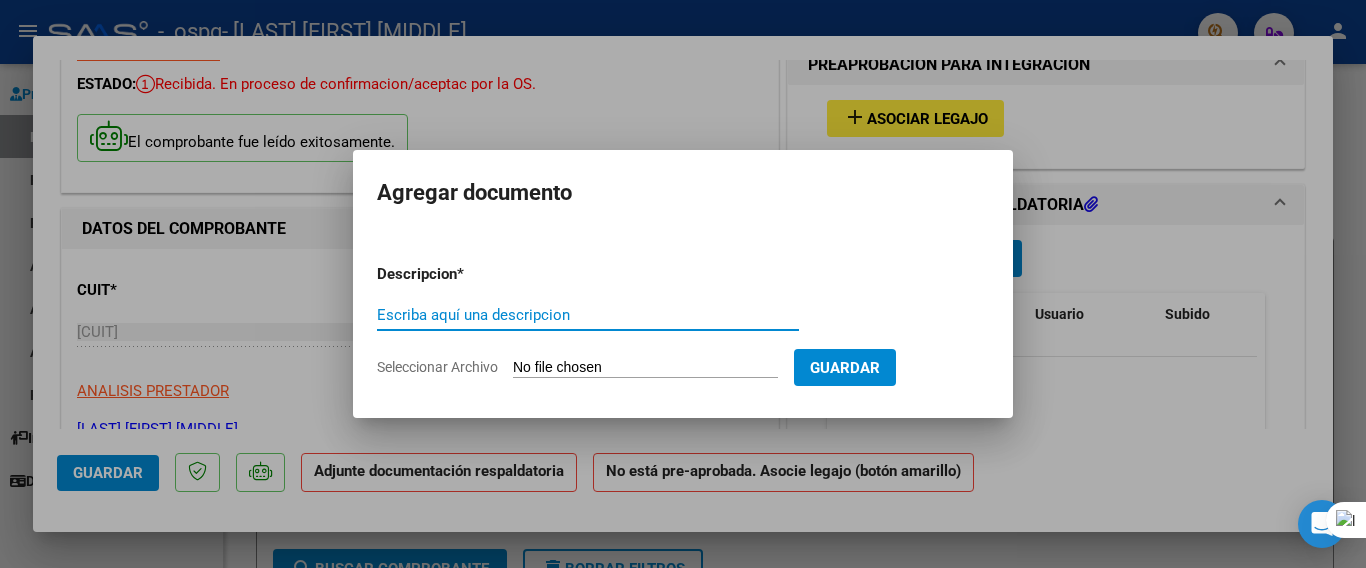 click on "Escriba aquí una descripcion" at bounding box center (588, 315) 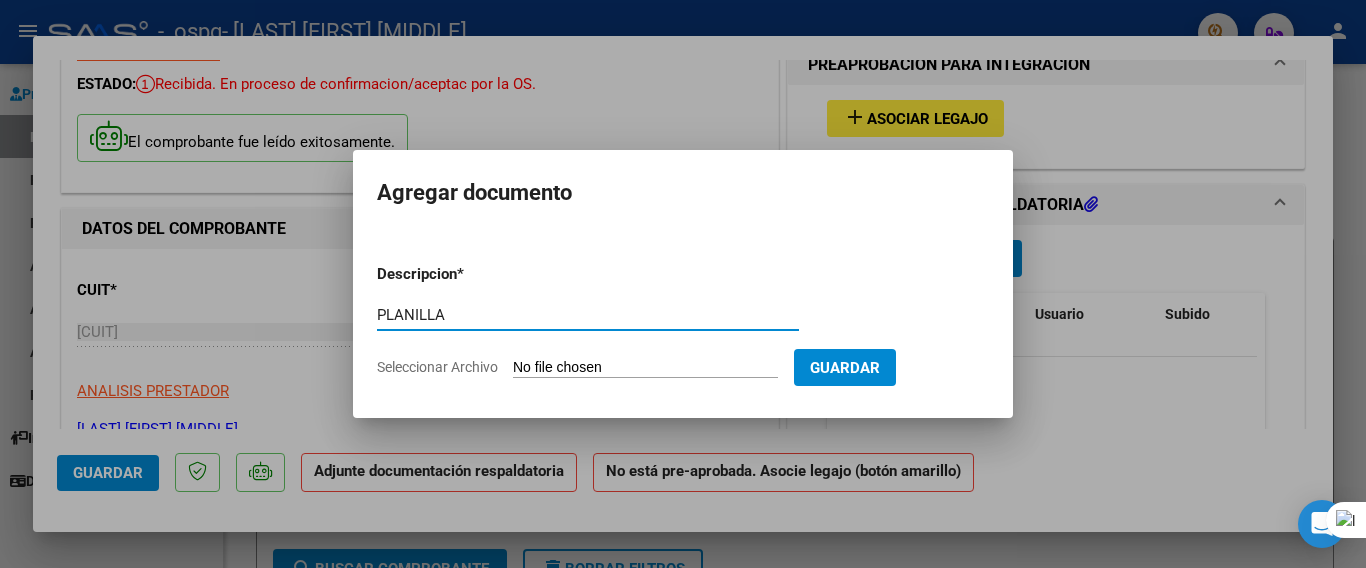 type on "PLANILLA" 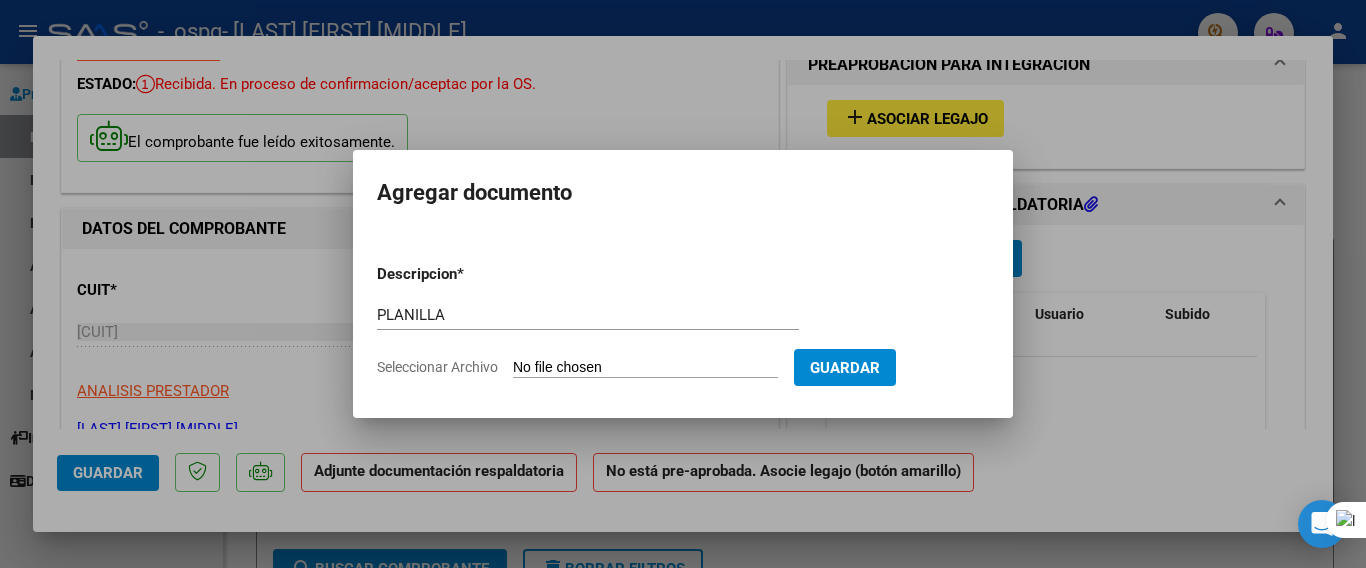 type on "C:\fakepath\PLANILLA.pdf" 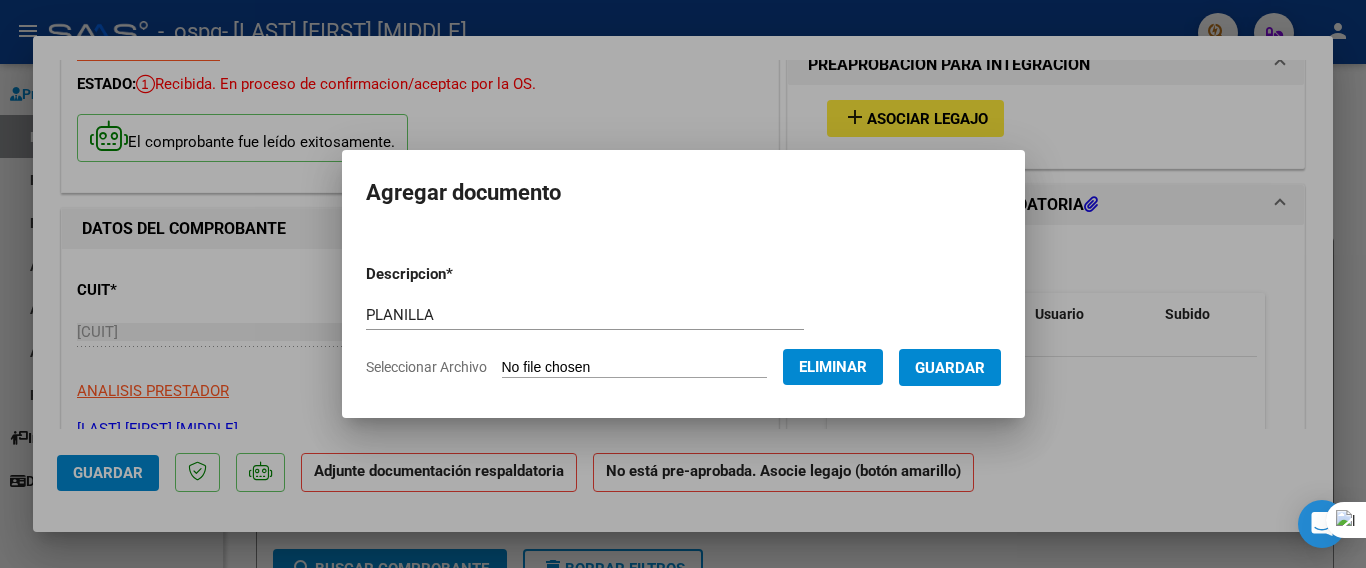 click on "Guardar" at bounding box center [950, 368] 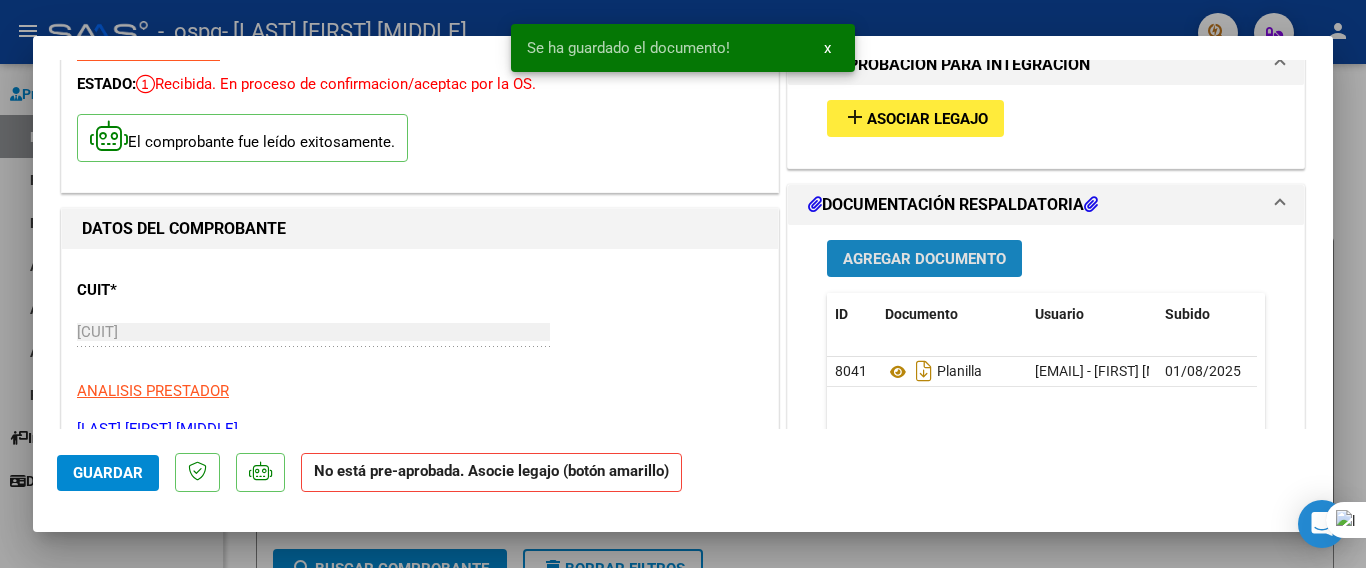 click on "Agregar Documento" at bounding box center (924, 259) 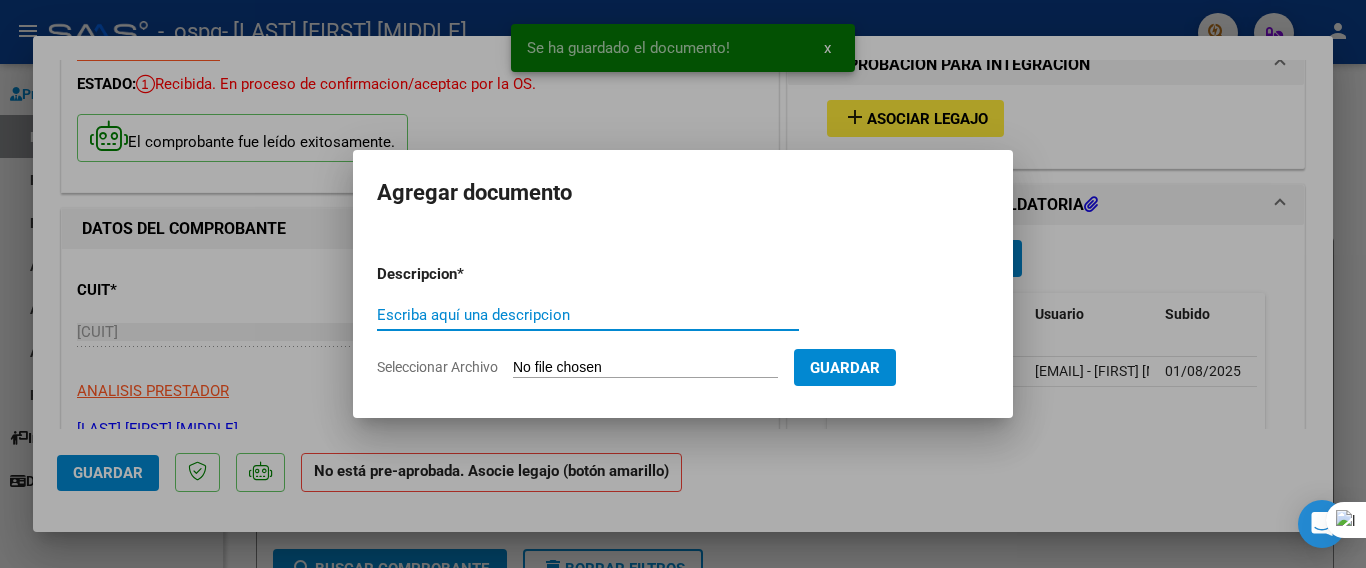 click on "Escriba aquí una descripcion" at bounding box center [588, 315] 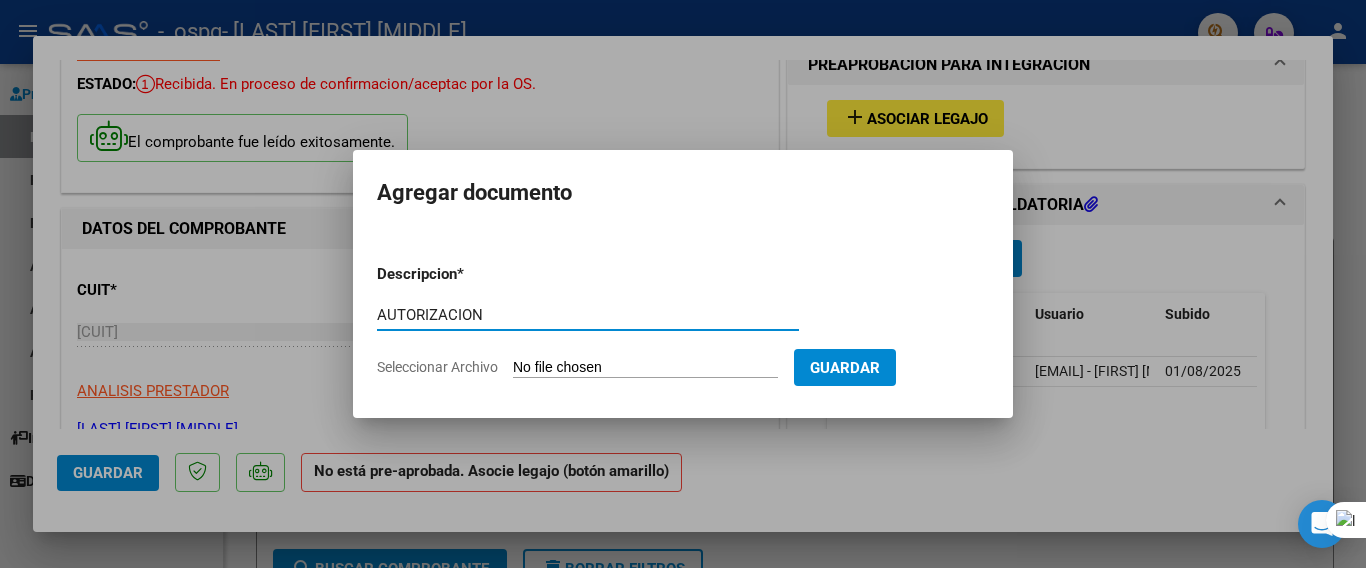 type on "AUTORIZACION" 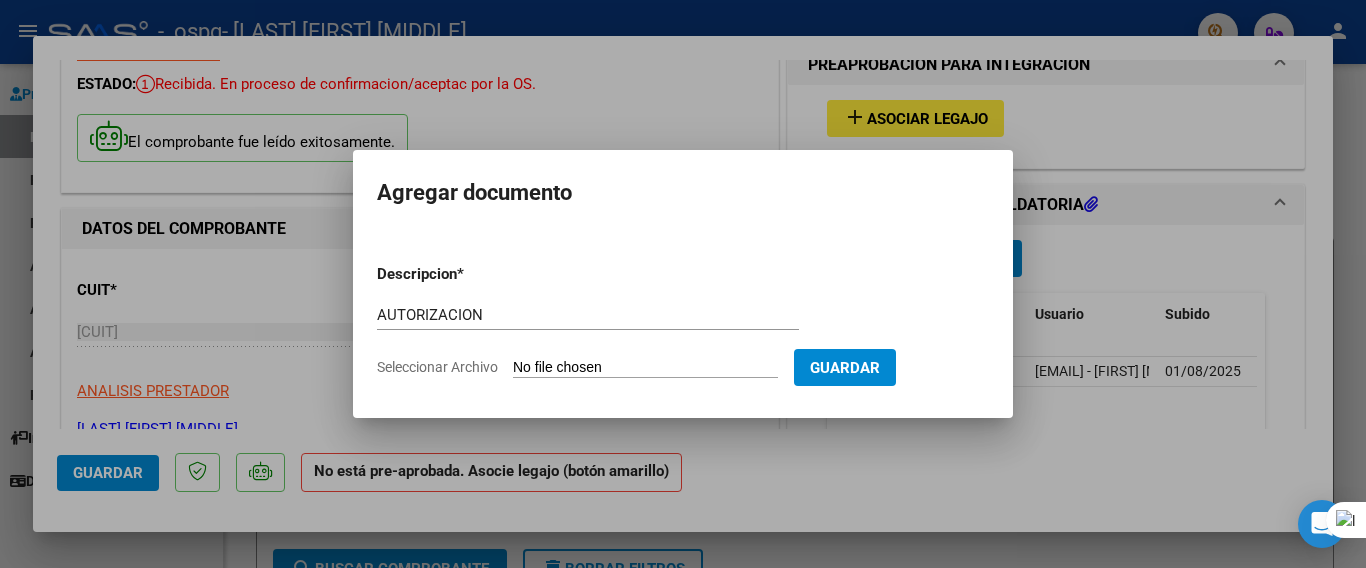 click on "Seleccionar Archivo" at bounding box center [645, 368] 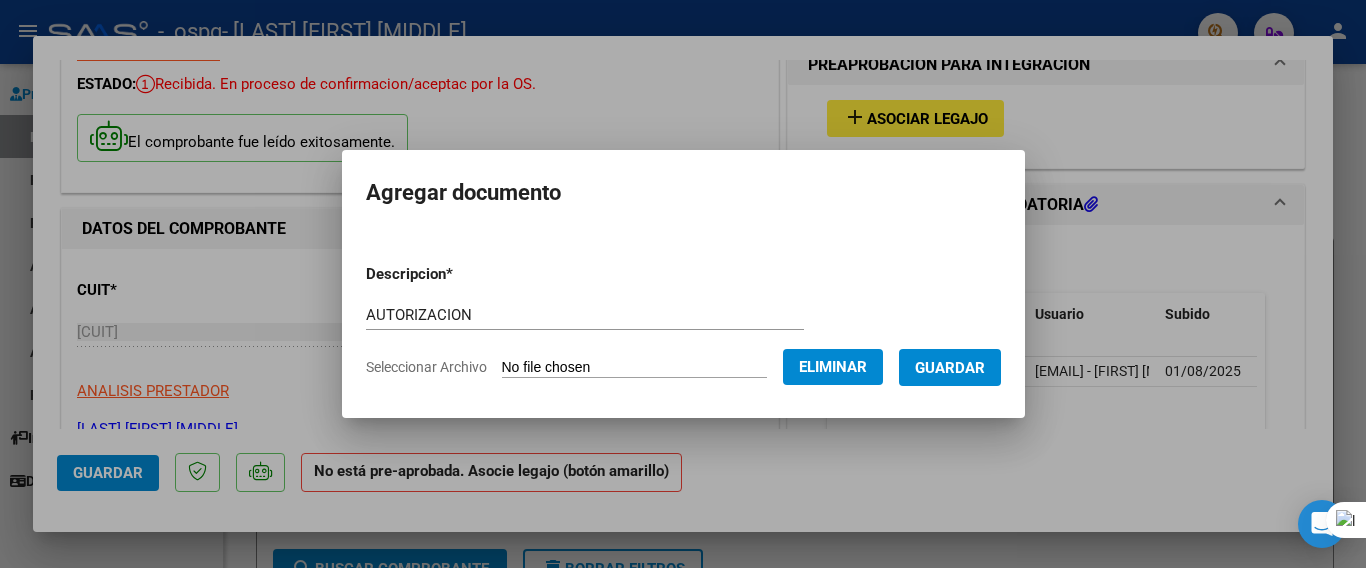 click on "Guardar" at bounding box center [950, 368] 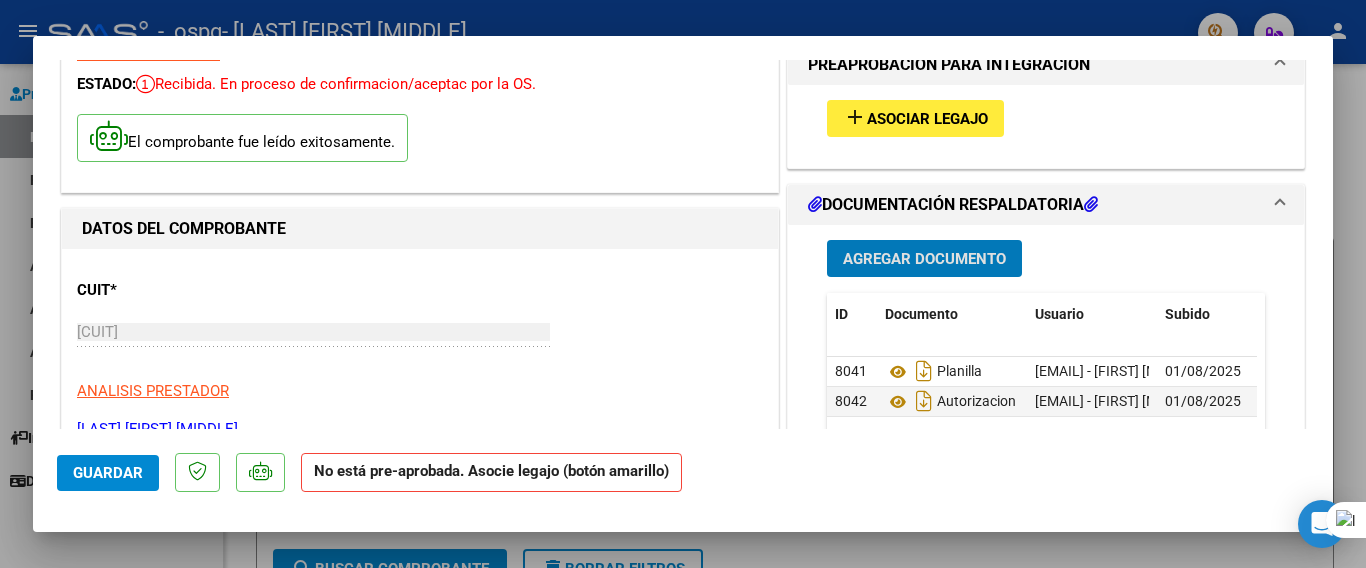 click on "Asociar Legajo" at bounding box center (927, 119) 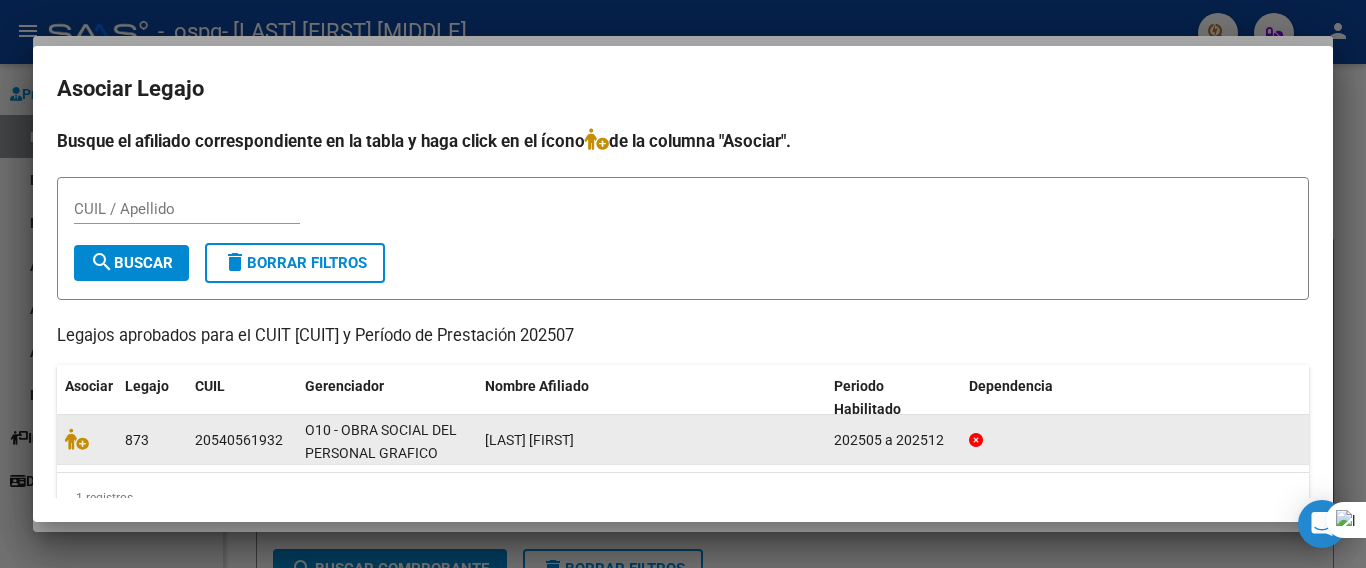 click on "O10 - OBRA SOCIAL DEL PERSONAL GRAFICO" 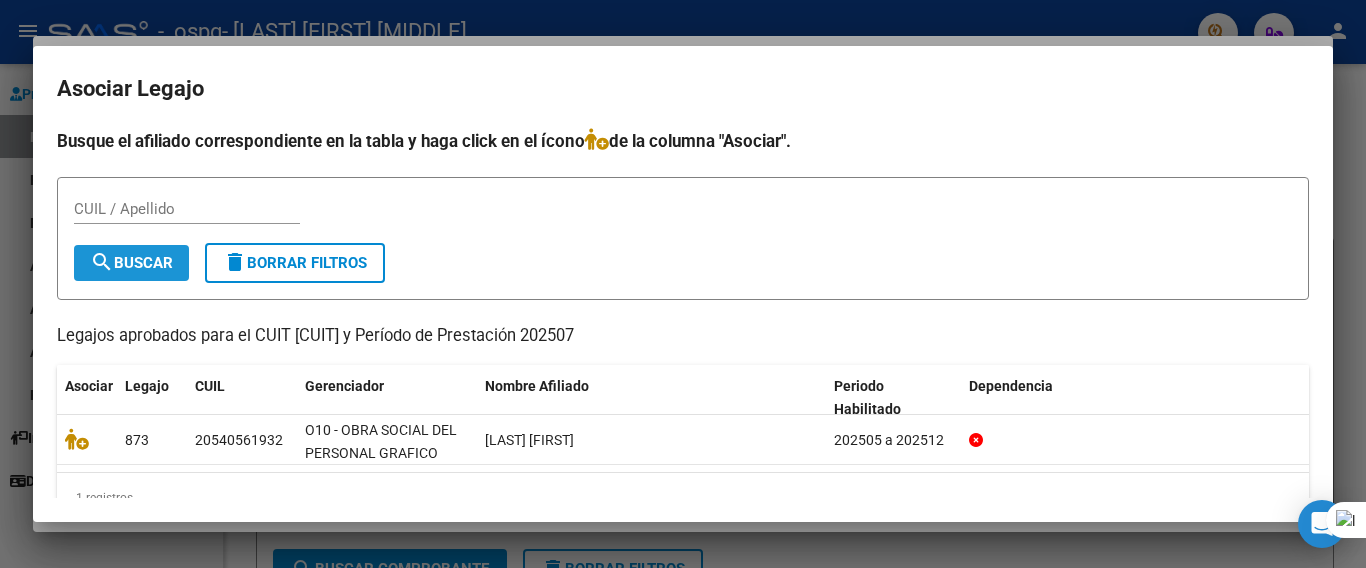 click on "search  Buscar" at bounding box center [131, 263] 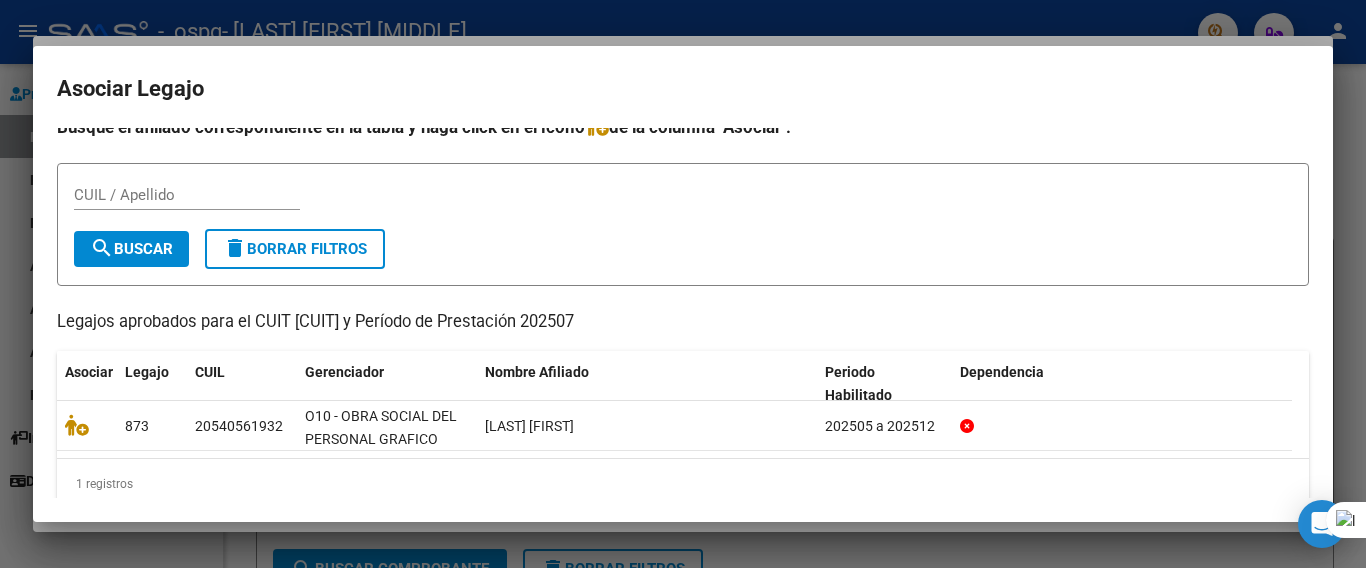 scroll, scrollTop: 0, scrollLeft: 0, axis: both 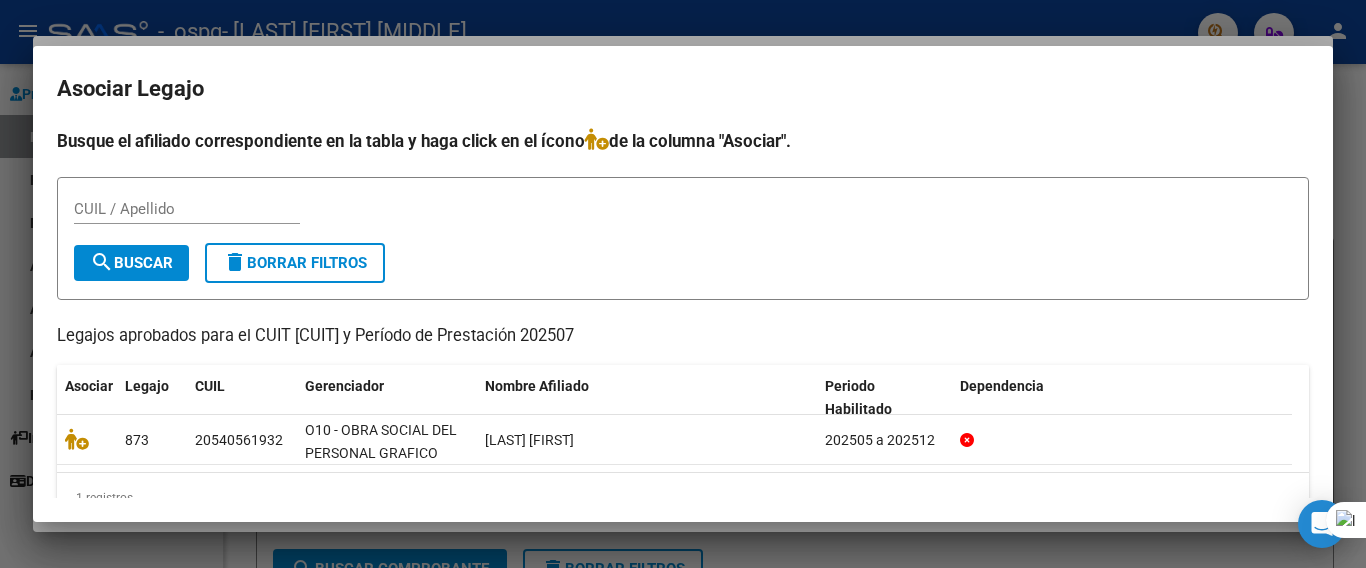 click at bounding box center [683, 284] 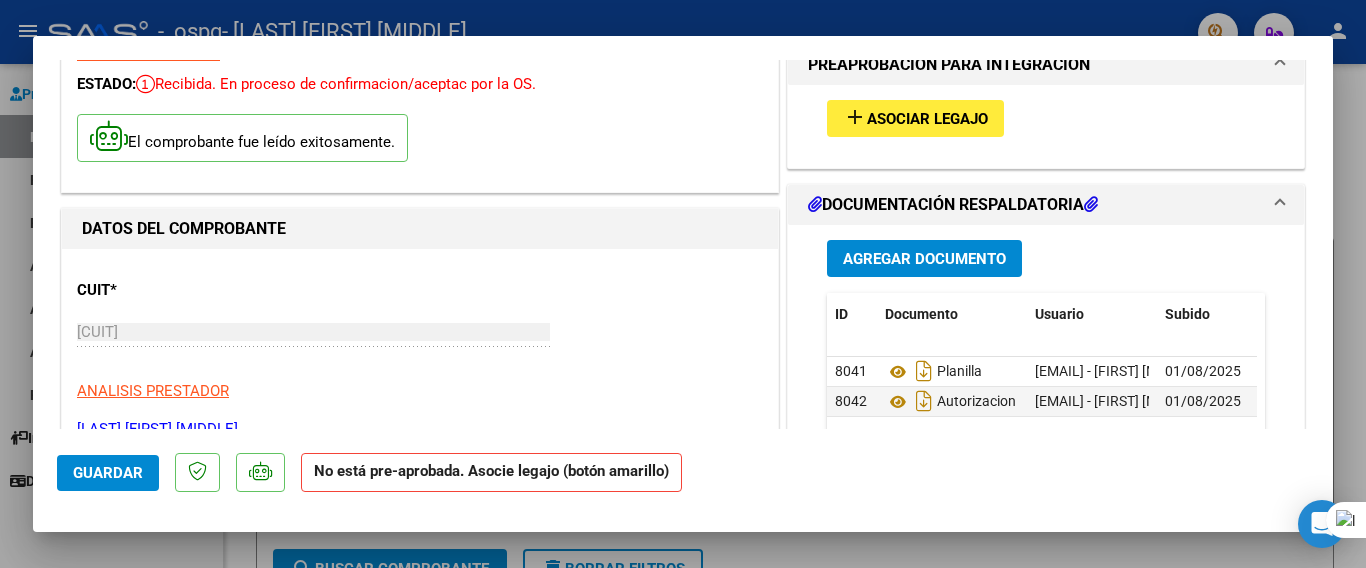 click on "Guardar" 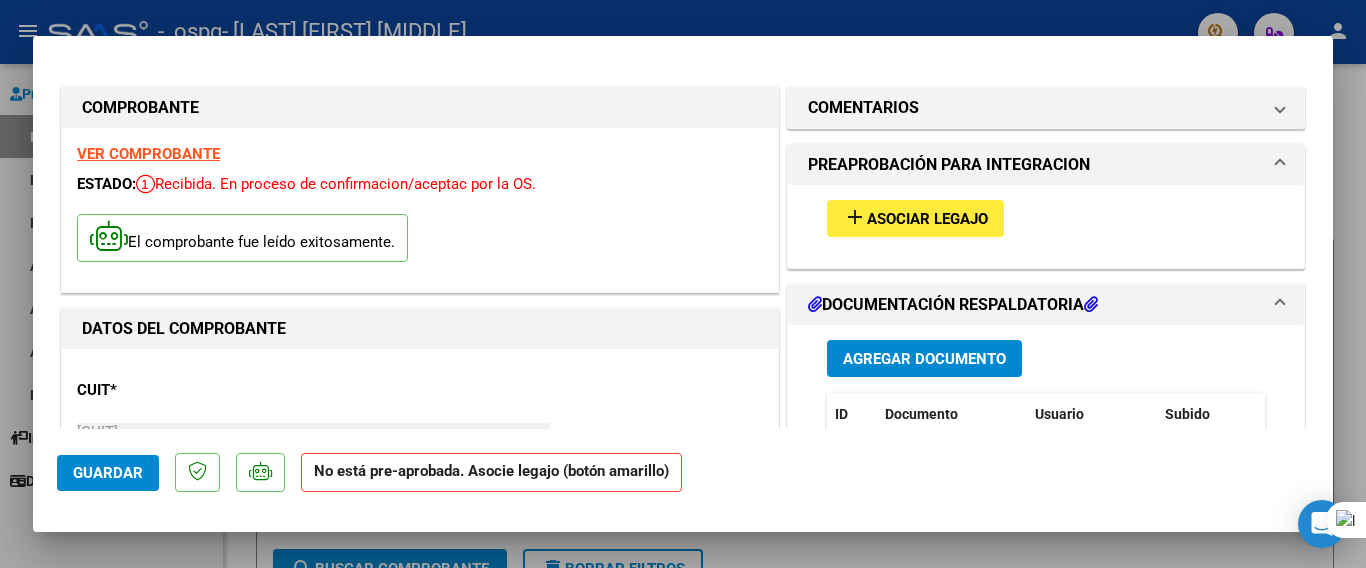 click on "Asociar Legajo" at bounding box center (927, 219) 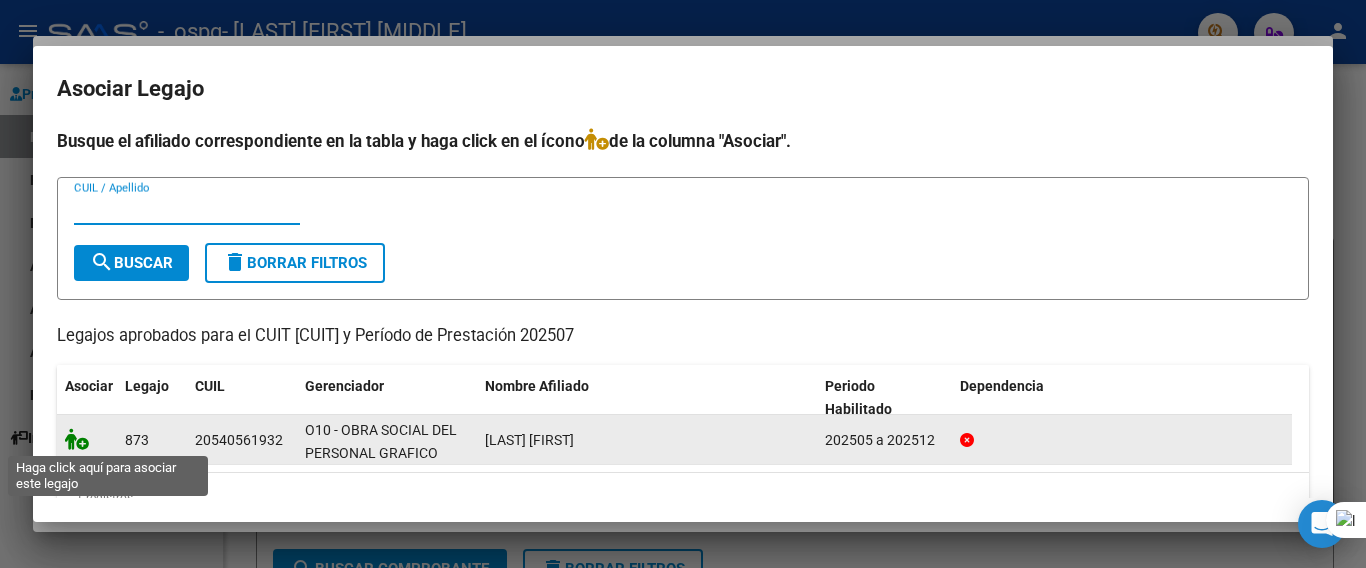 click 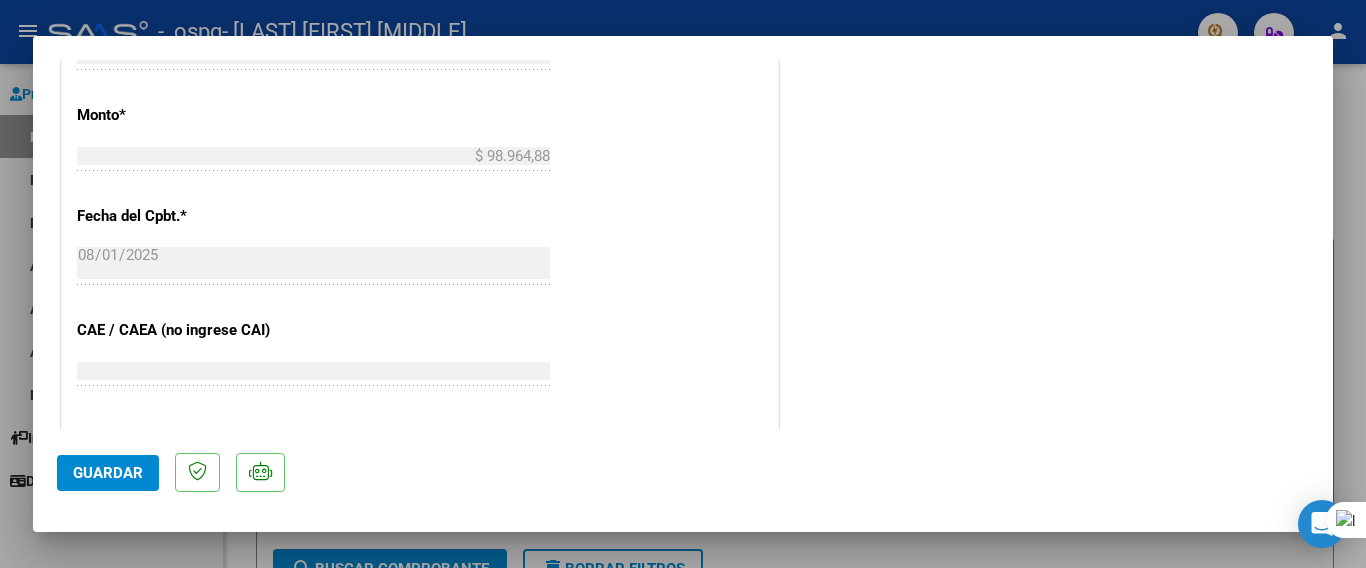 scroll, scrollTop: 1100, scrollLeft: 0, axis: vertical 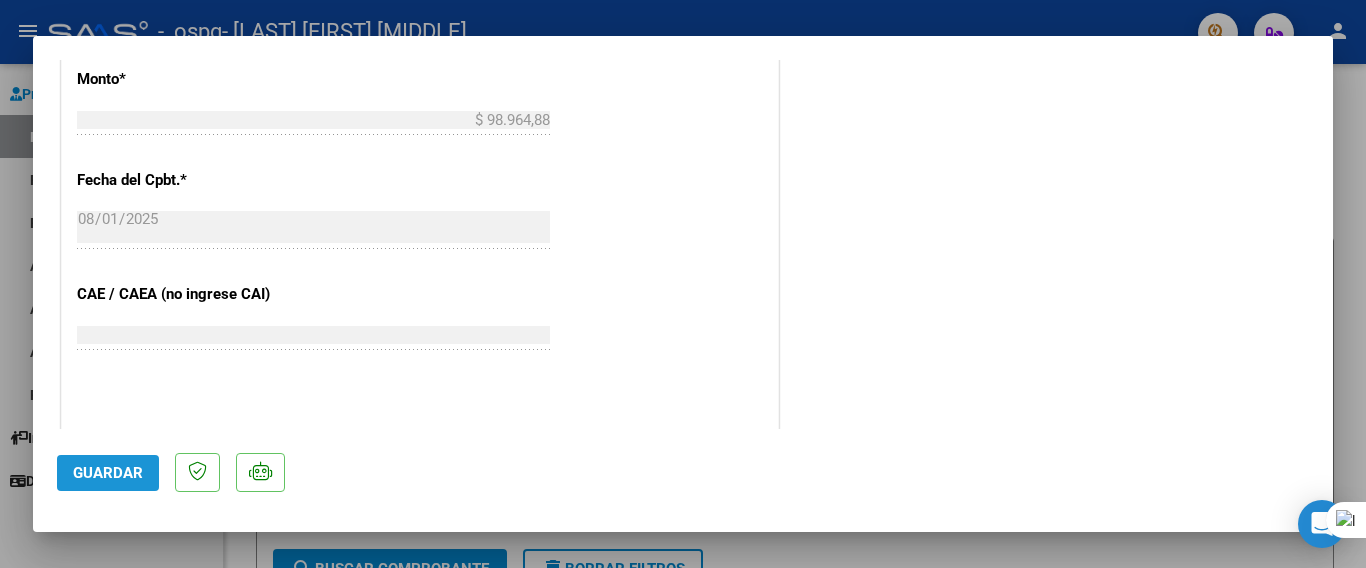 click on "Guardar" 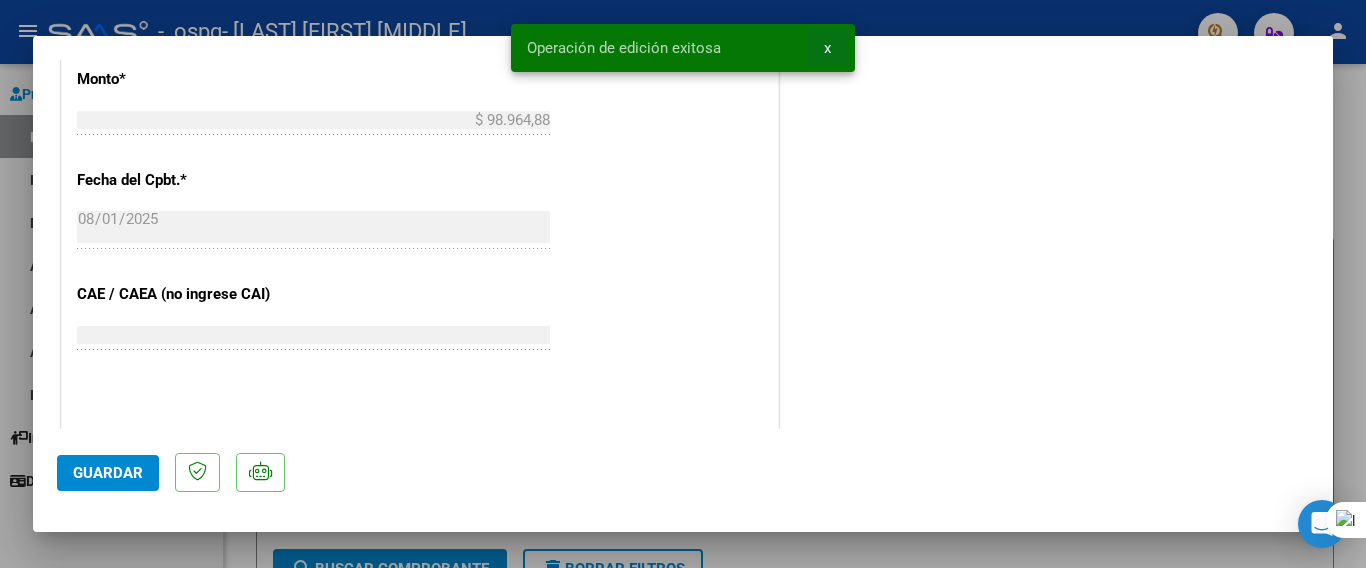 click on "x" at bounding box center (827, 48) 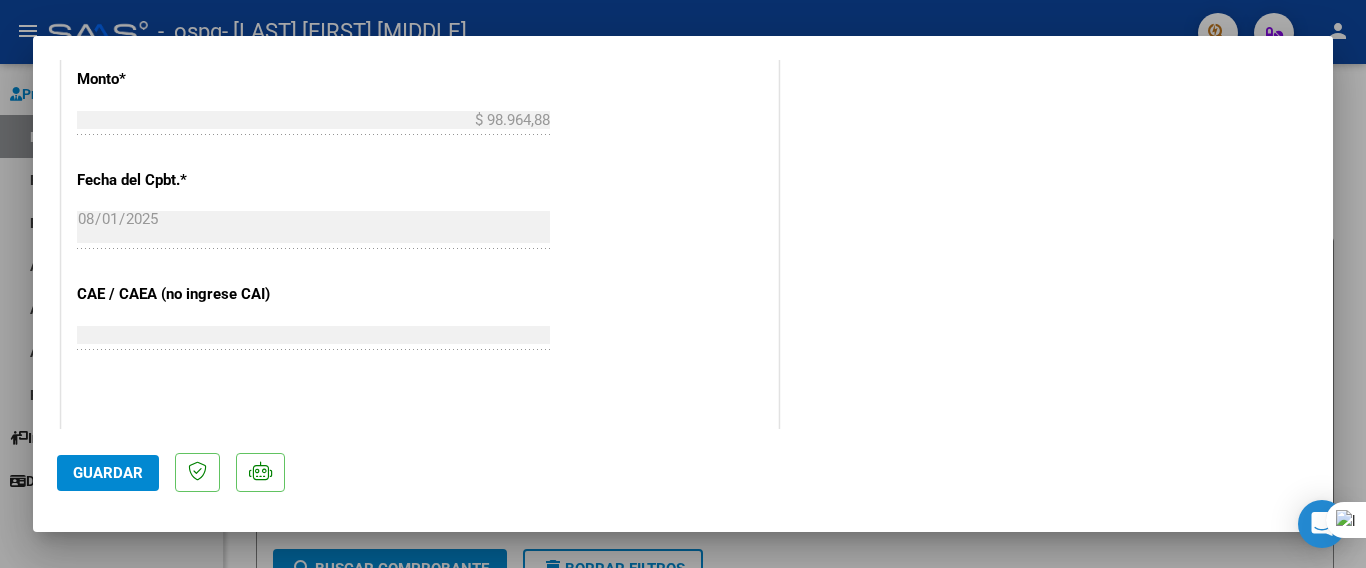 click at bounding box center [683, 284] 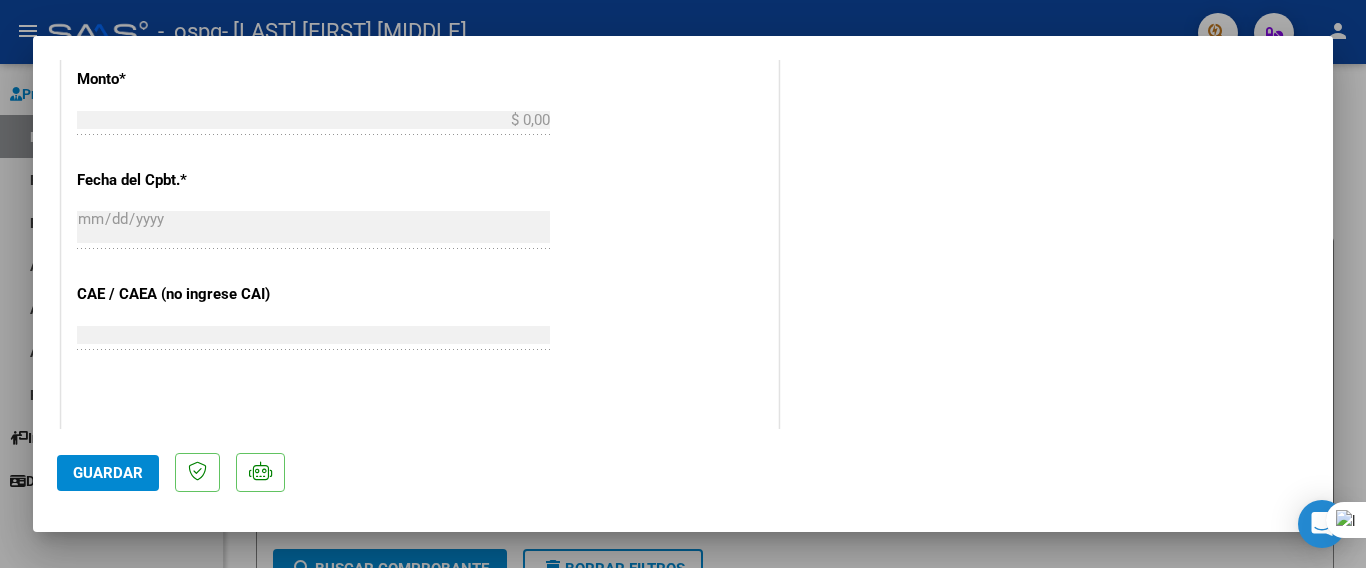 type 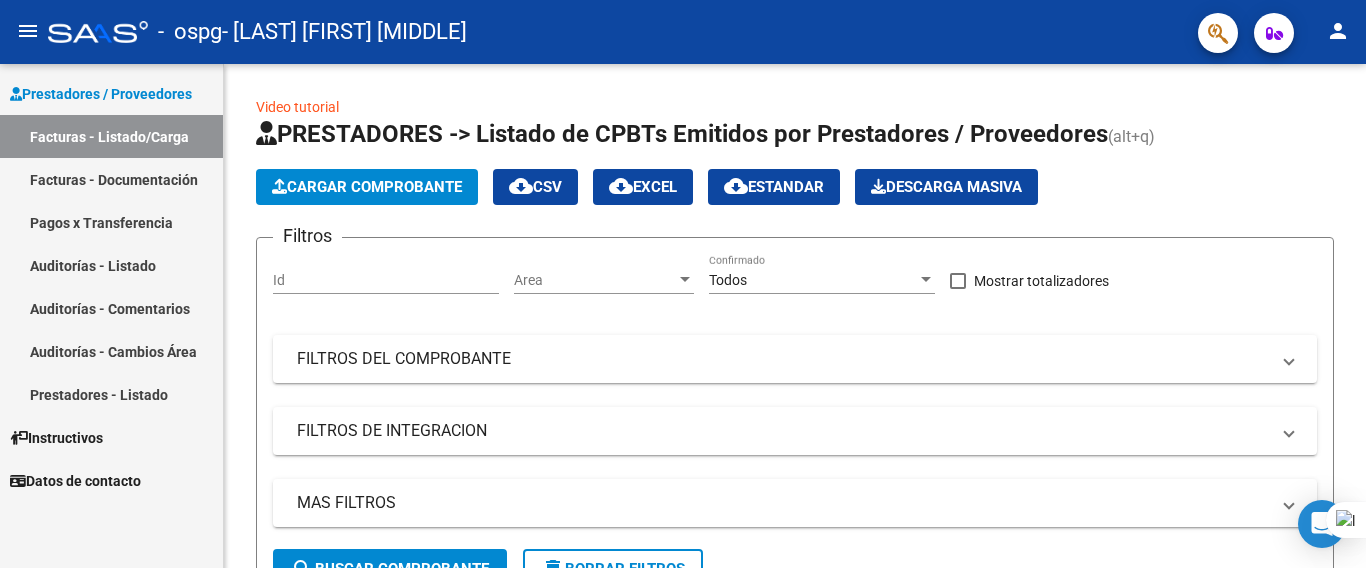 click on "Facturas - Documentación" at bounding box center (111, 179) 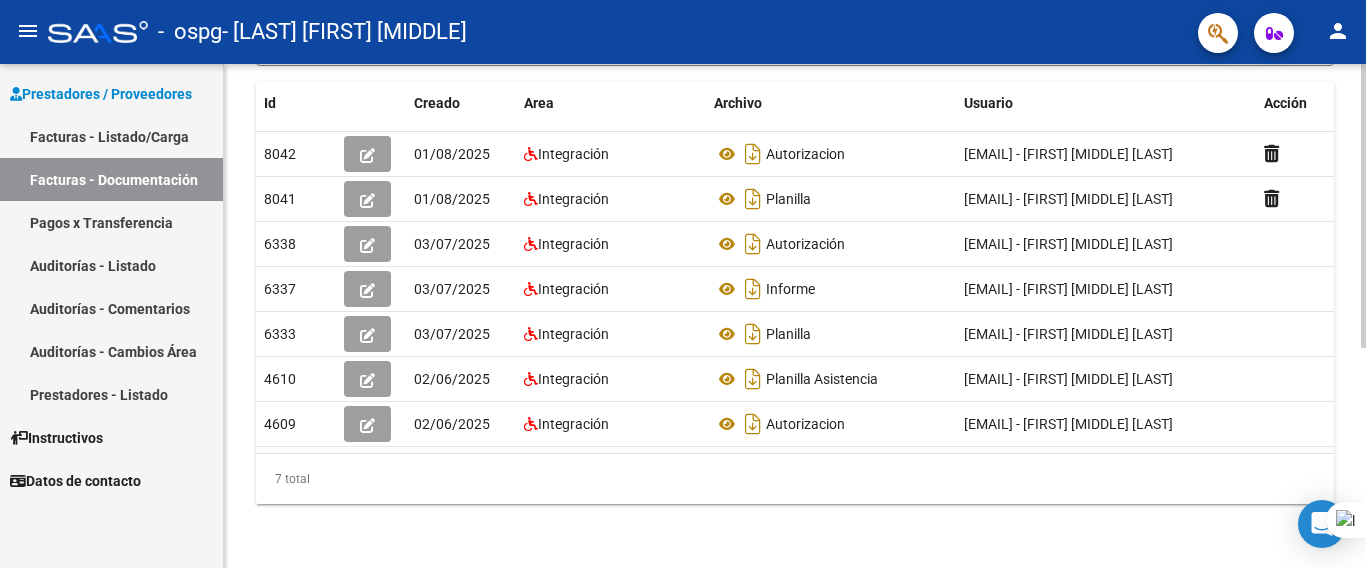 scroll, scrollTop: 0, scrollLeft: 0, axis: both 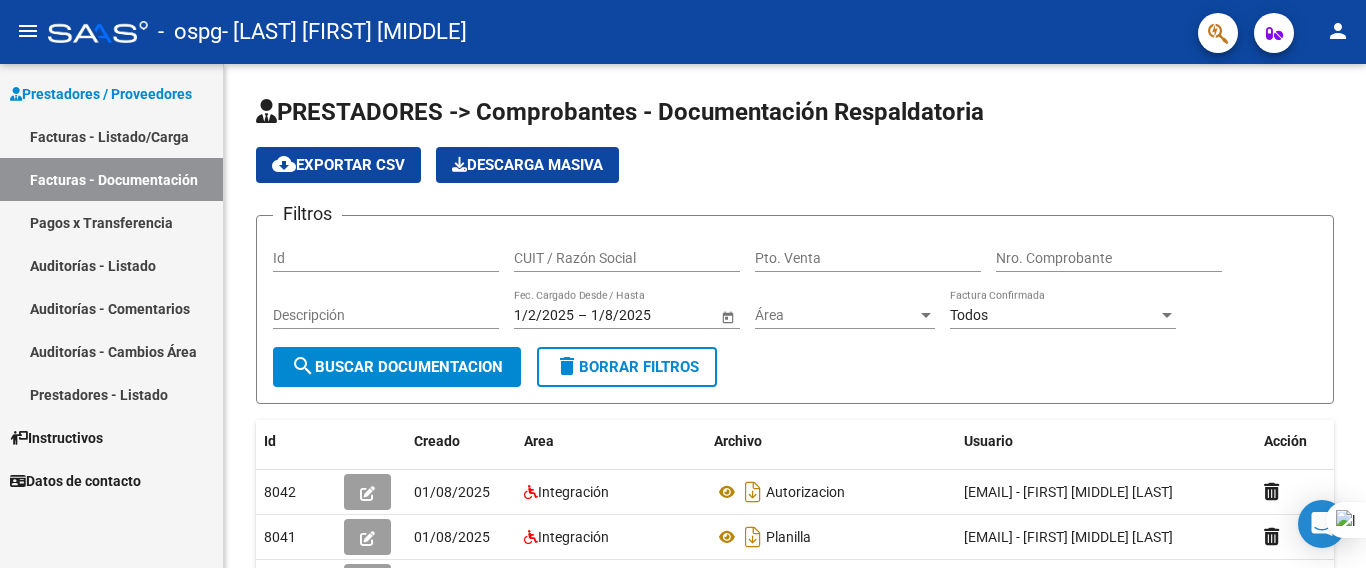 click on "Facturas - Listado/Carga" at bounding box center (111, 136) 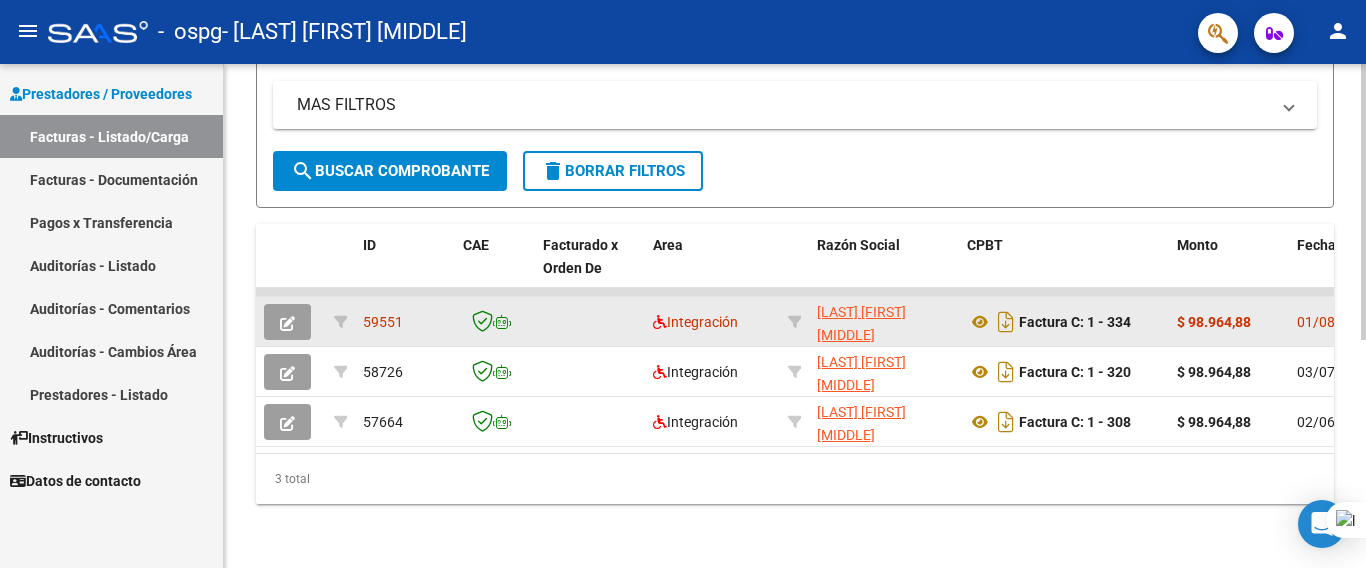 scroll, scrollTop: 415, scrollLeft: 0, axis: vertical 